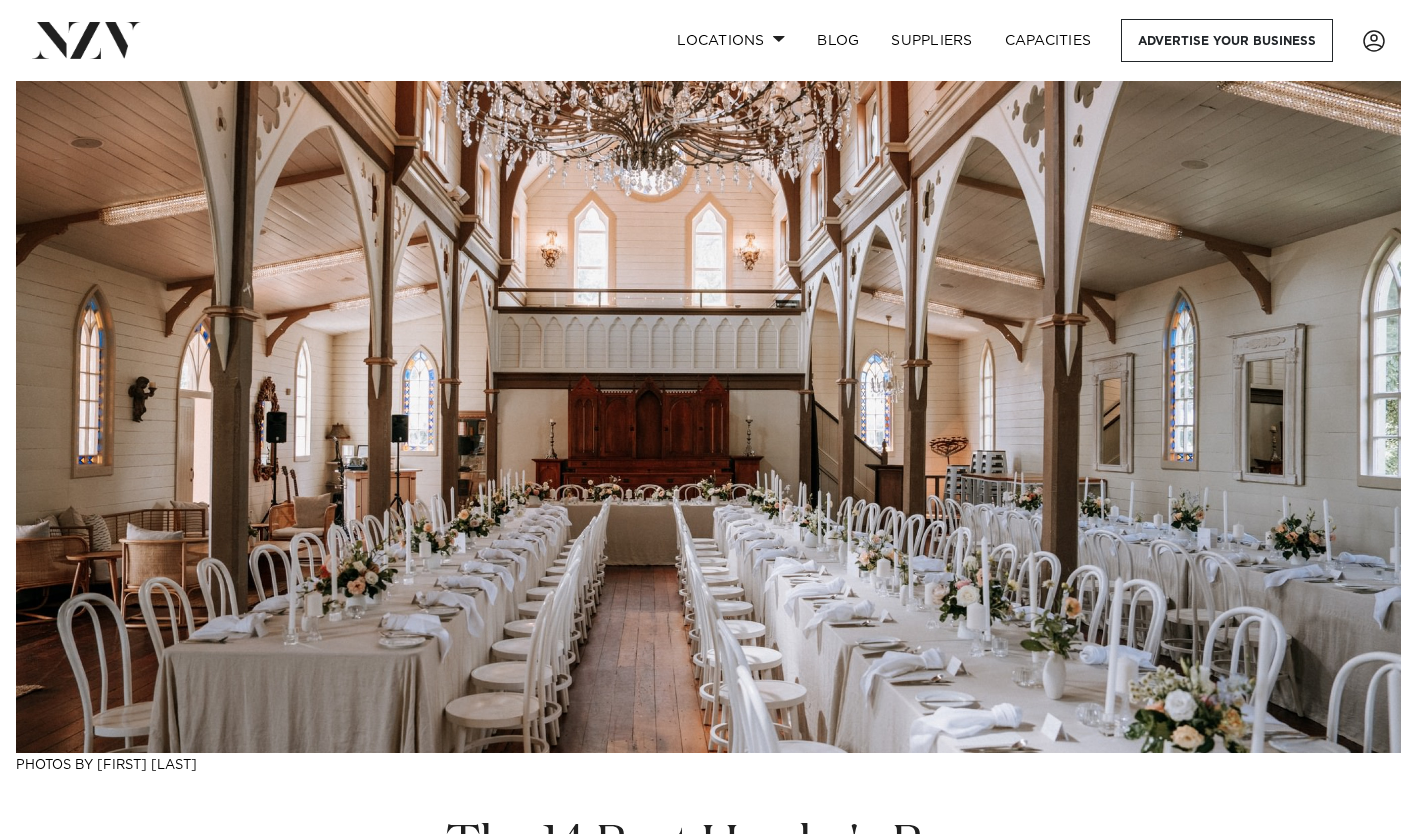 scroll, scrollTop: 0, scrollLeft: 0, axis: both 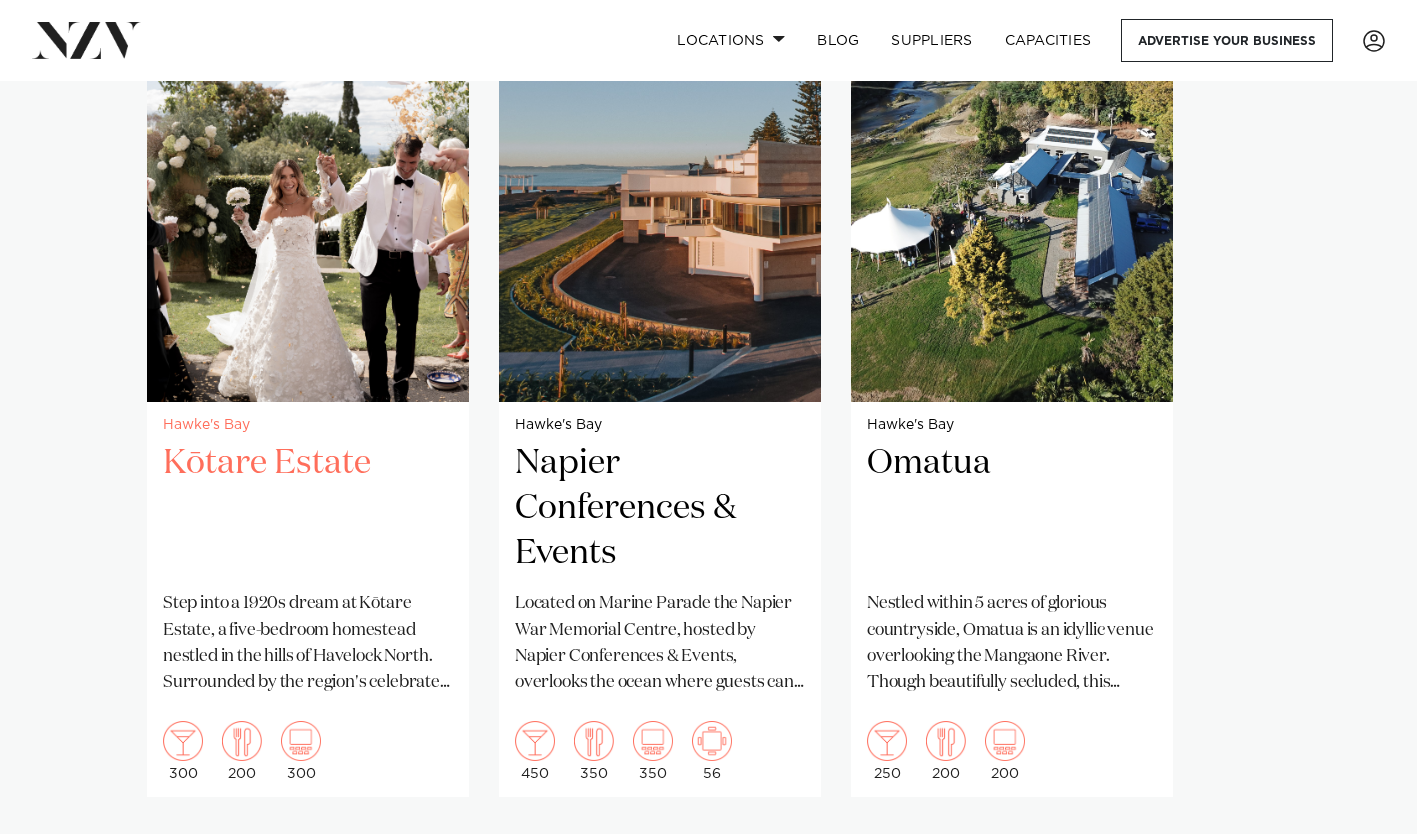 click on "Kōtare Estate" at bounding box center (308, 508) 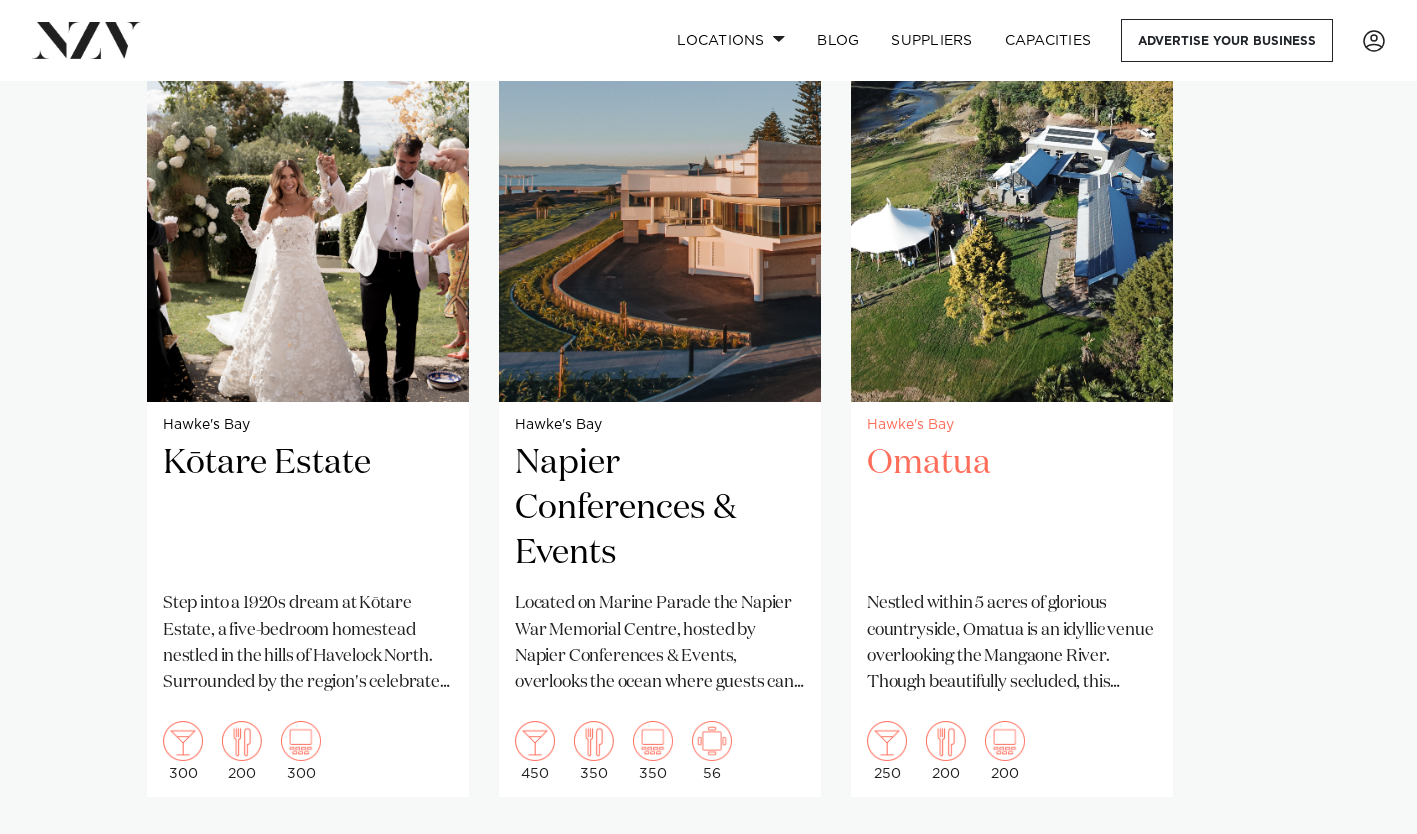 click on "Omatua" at bounding box center [1012, 508] 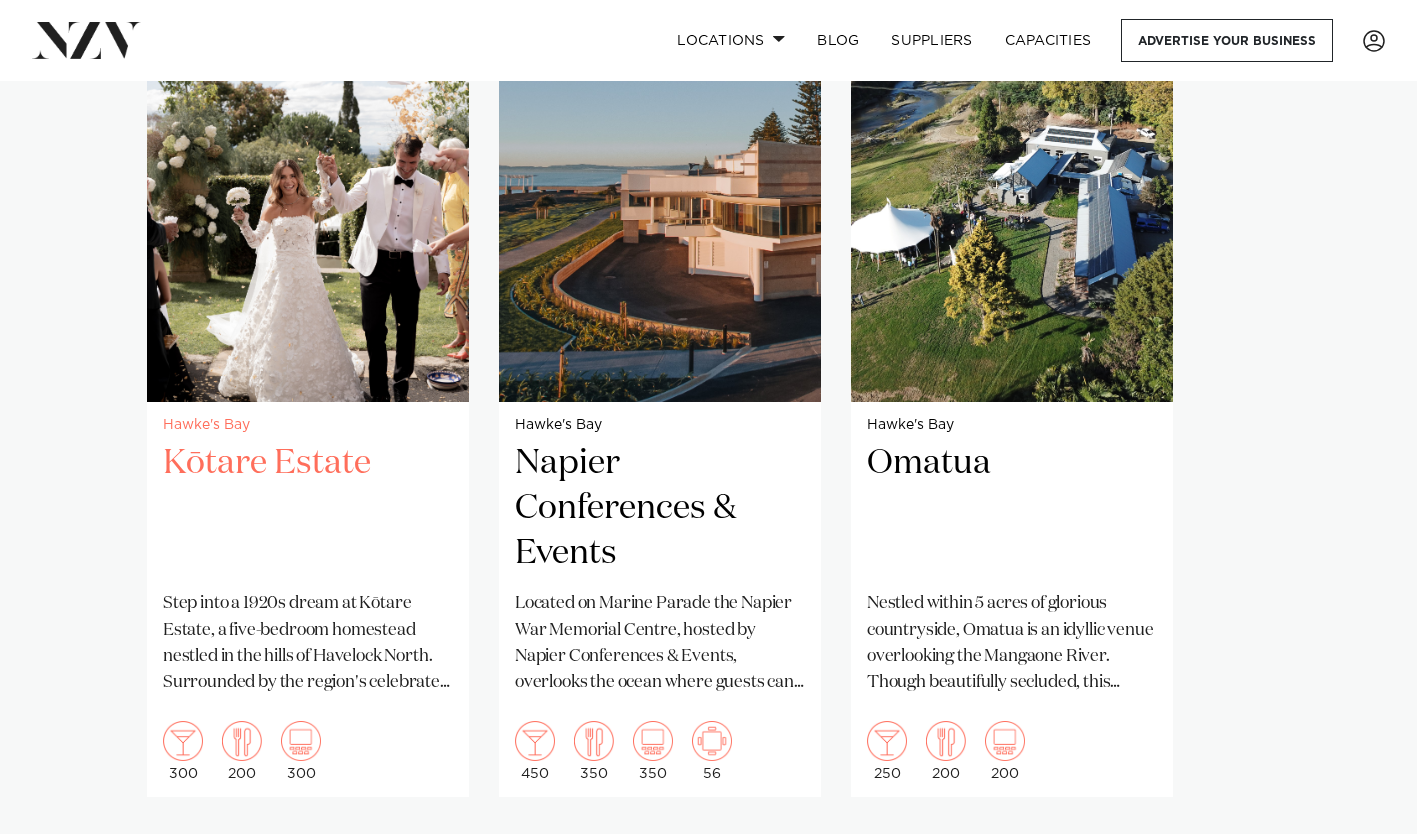 click on "Hawke's Bay" at bounding box center (308, 425) 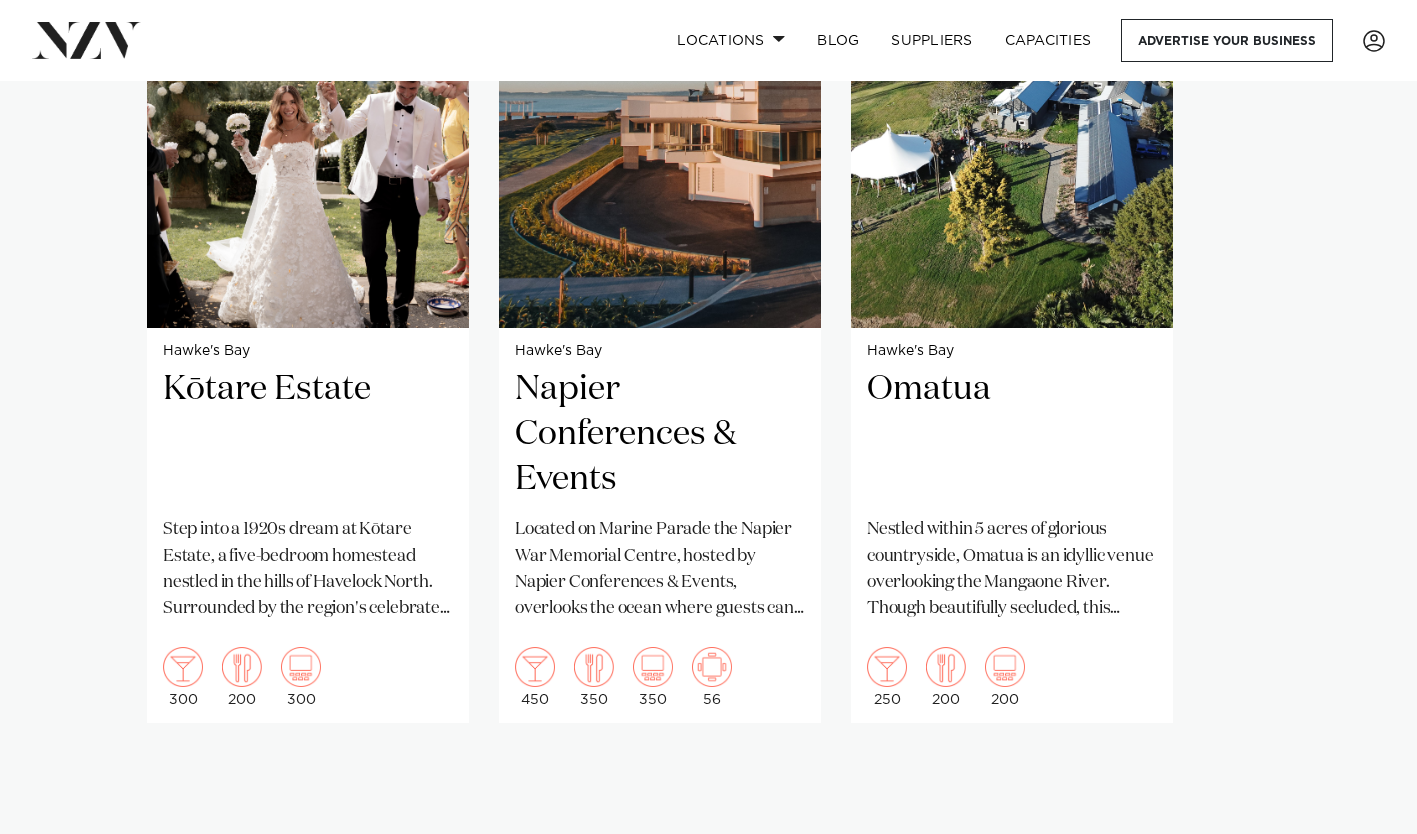 scroll, scrollTop: 1532, scrollLeft: 0, axis: vertical 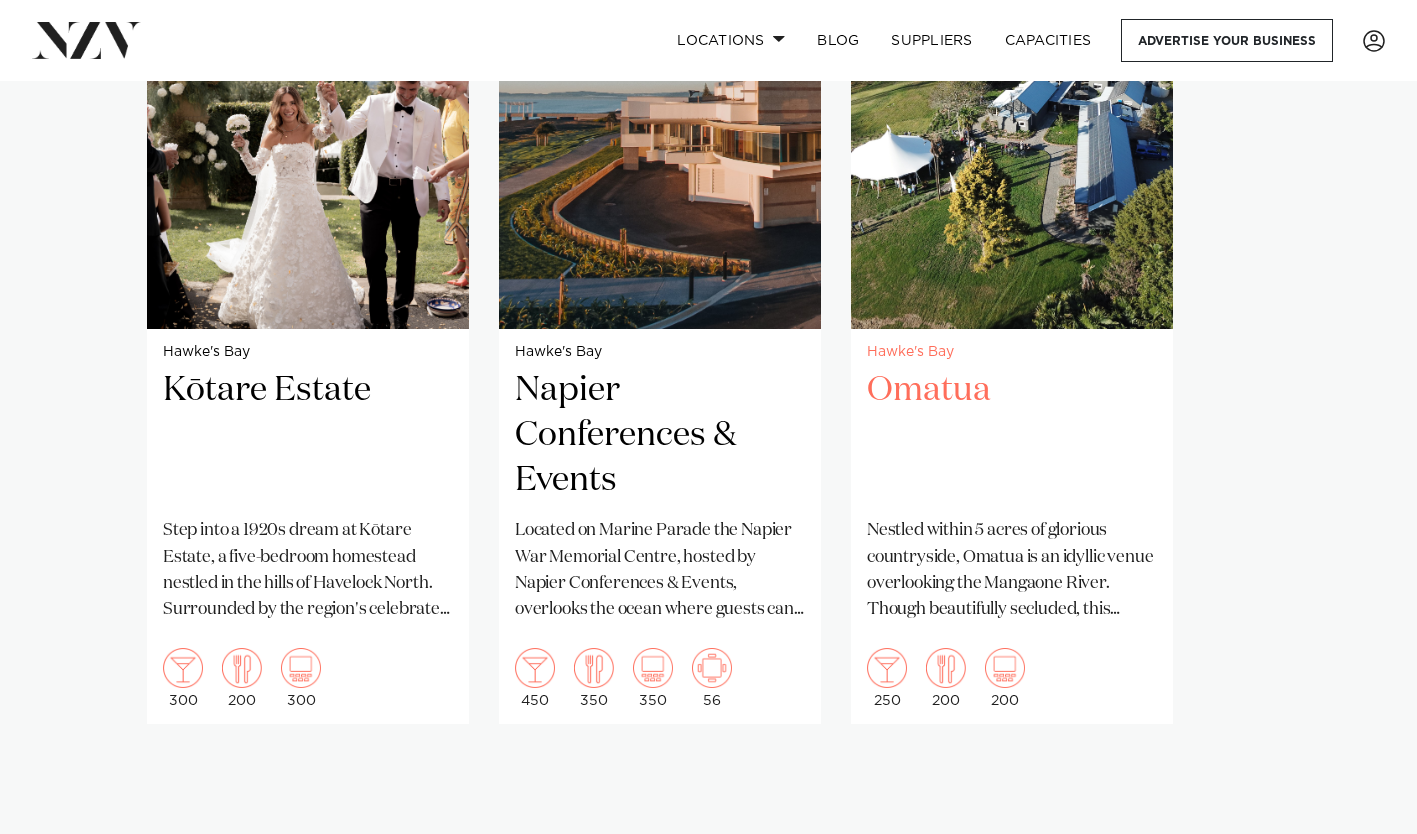 click on "Omatua" at bounding box center (1012, 435) 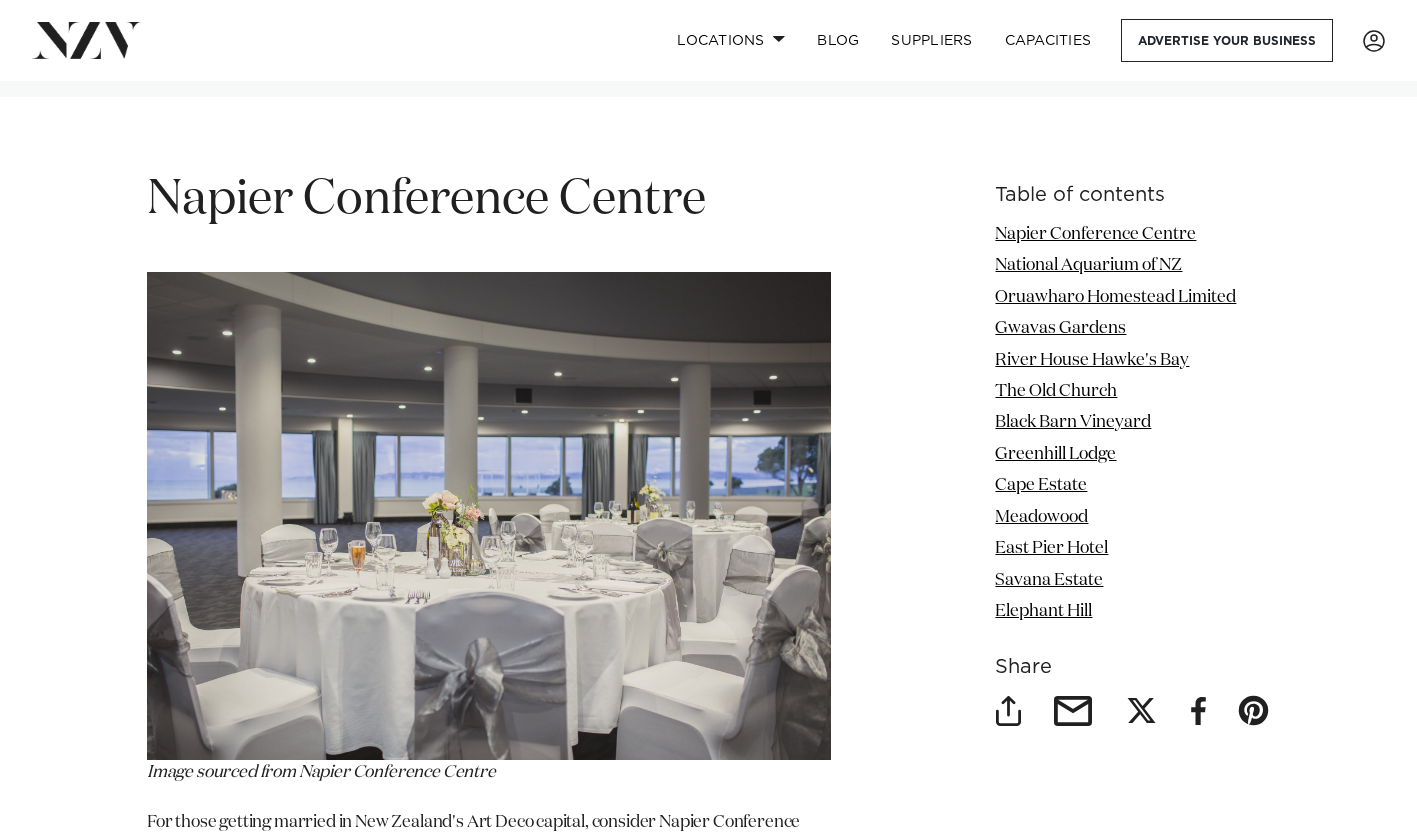 scroll, scrollTop: 2384, scrollLeft: 0, axis: vertical 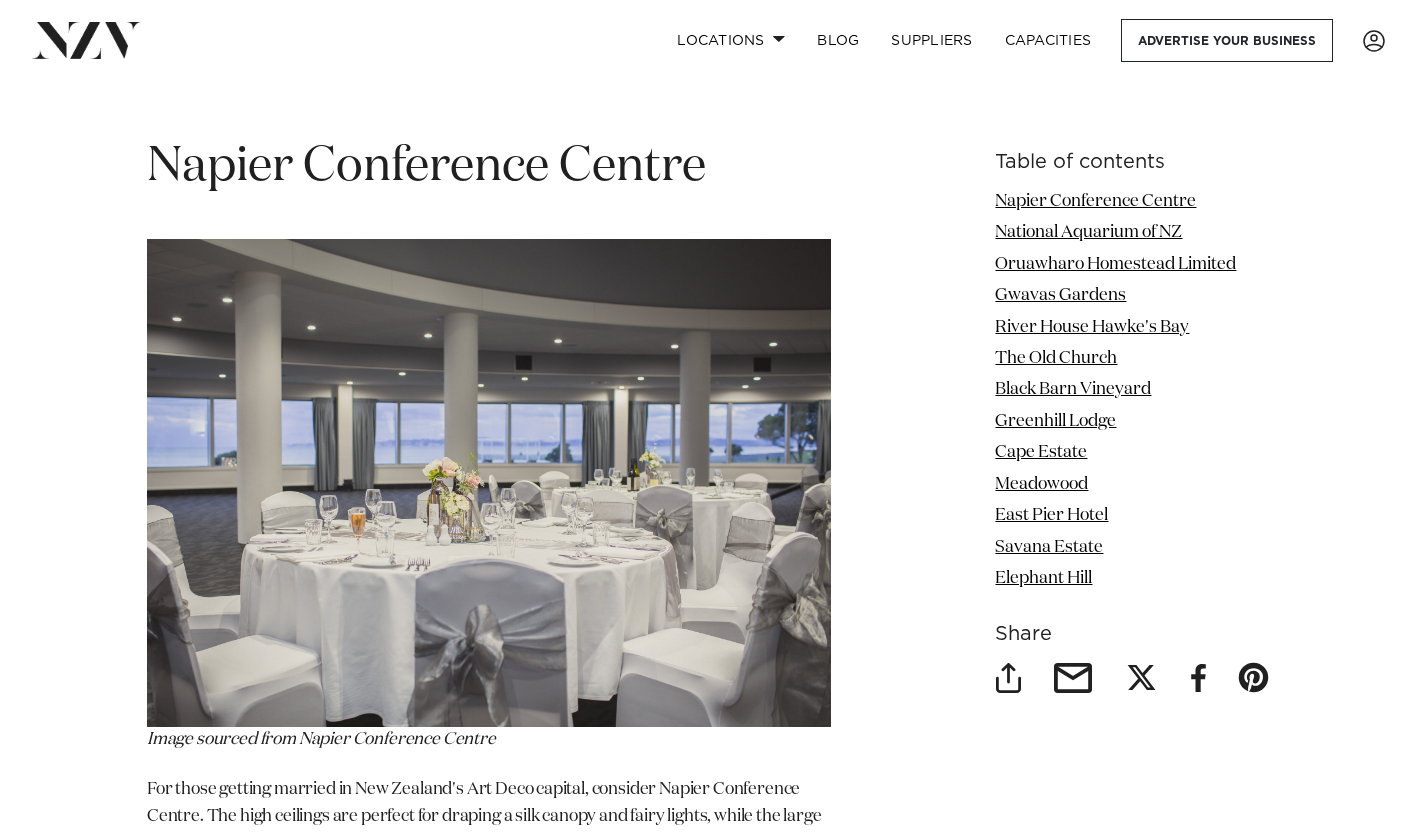 click on "Table of contents
Napier Conference Centre National Aquarium of NZ Oruawharo Homestead Limited Gwavas Gardens River House Hawke's Bay The Old Church Black Barn Vineyard Greenhill Lodge Cape Estate Meadowood East Pier Hotel Savana Estate Elephant Hill
Napier Conference Centre
Image sourced from Napier Conference Centre
For those getting married in New Zealand's Art Deco capital, consider Napier Conference Centre. The high ceilings are perfect for draping a silk canopy and fairy lights, while the large windows offer panoramic views from Cape Kidnappers to Mahia Peninsula. Conveniently located on Napier's Marine Parade, Napier Conference Centre presents modern facilities, in-house catering and an expert event team for your big day.
National Aquarium of NZ
Image sourced from National Aquarium of NZ
Your guests will have the opportunity to interact with divers and observe the amazing deep sea creatures.
Oruawharo Homestead Limited" at bounding box center (489, 5159) 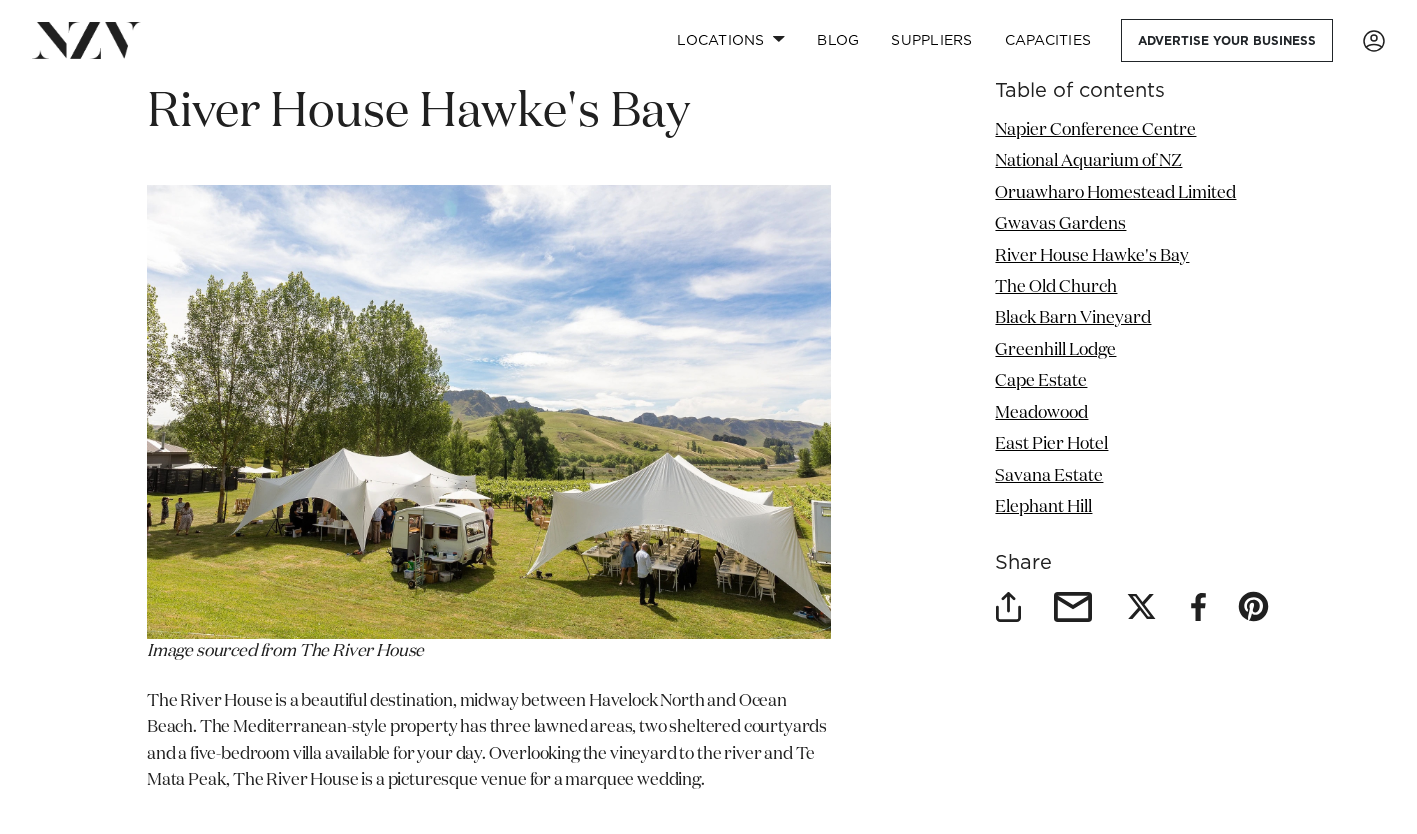 scroll, scrollTop: 5587, scrollLeft: 0, axis: vertical 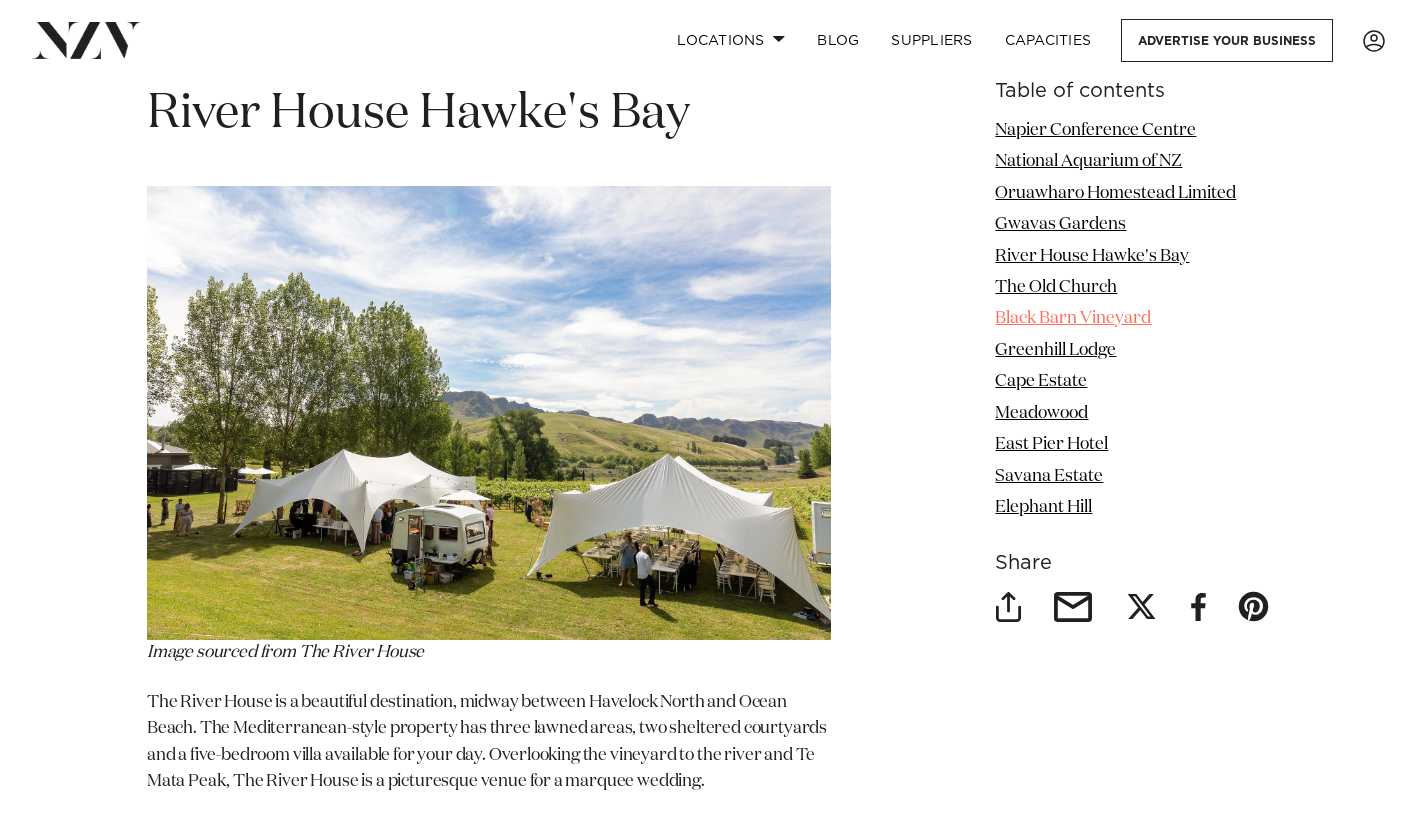 click on "Black Barn Vineyard" at bounding box center [1073, 319] 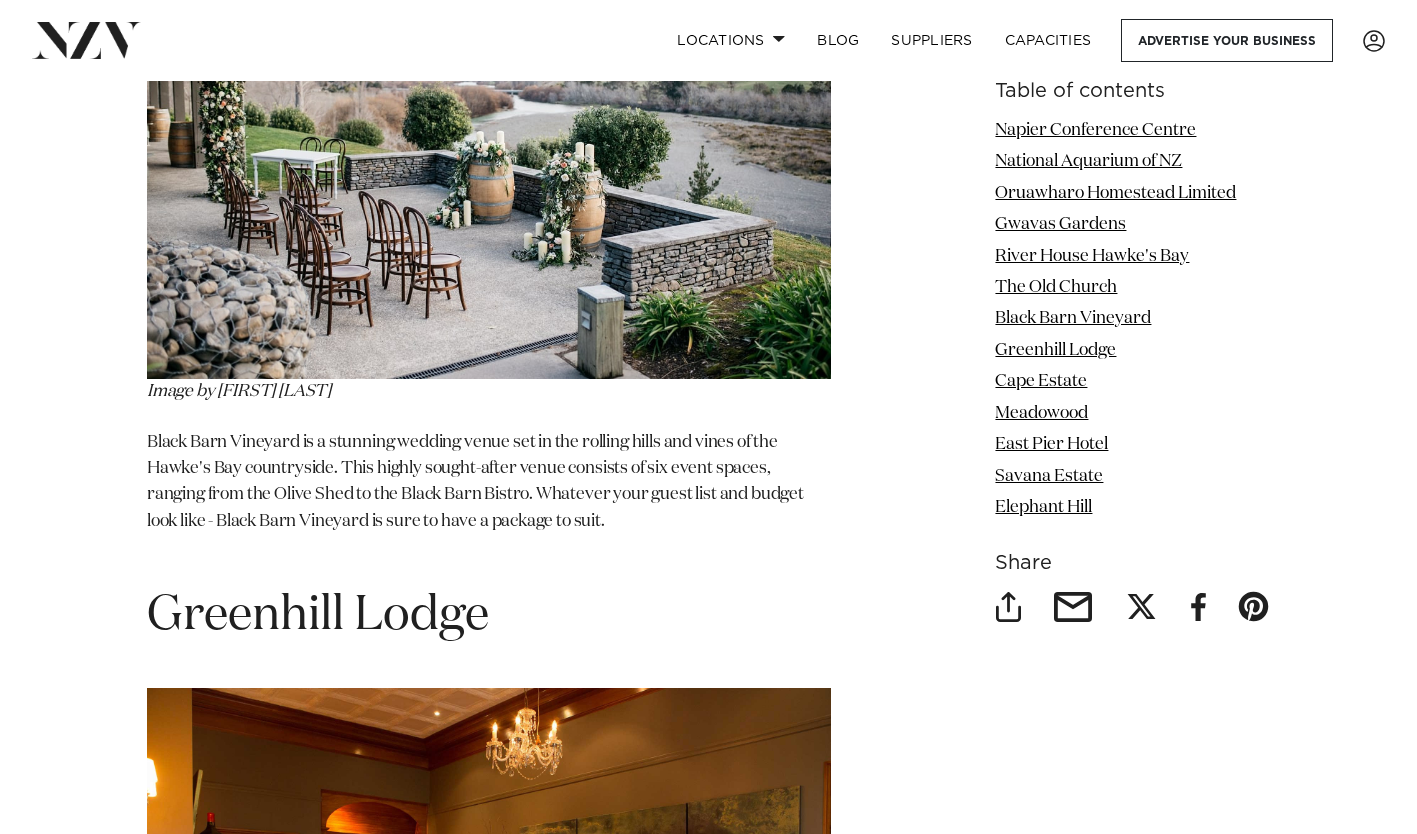 scroll, scrollTop: 7248, scrollLeft: 0, axis: vertical 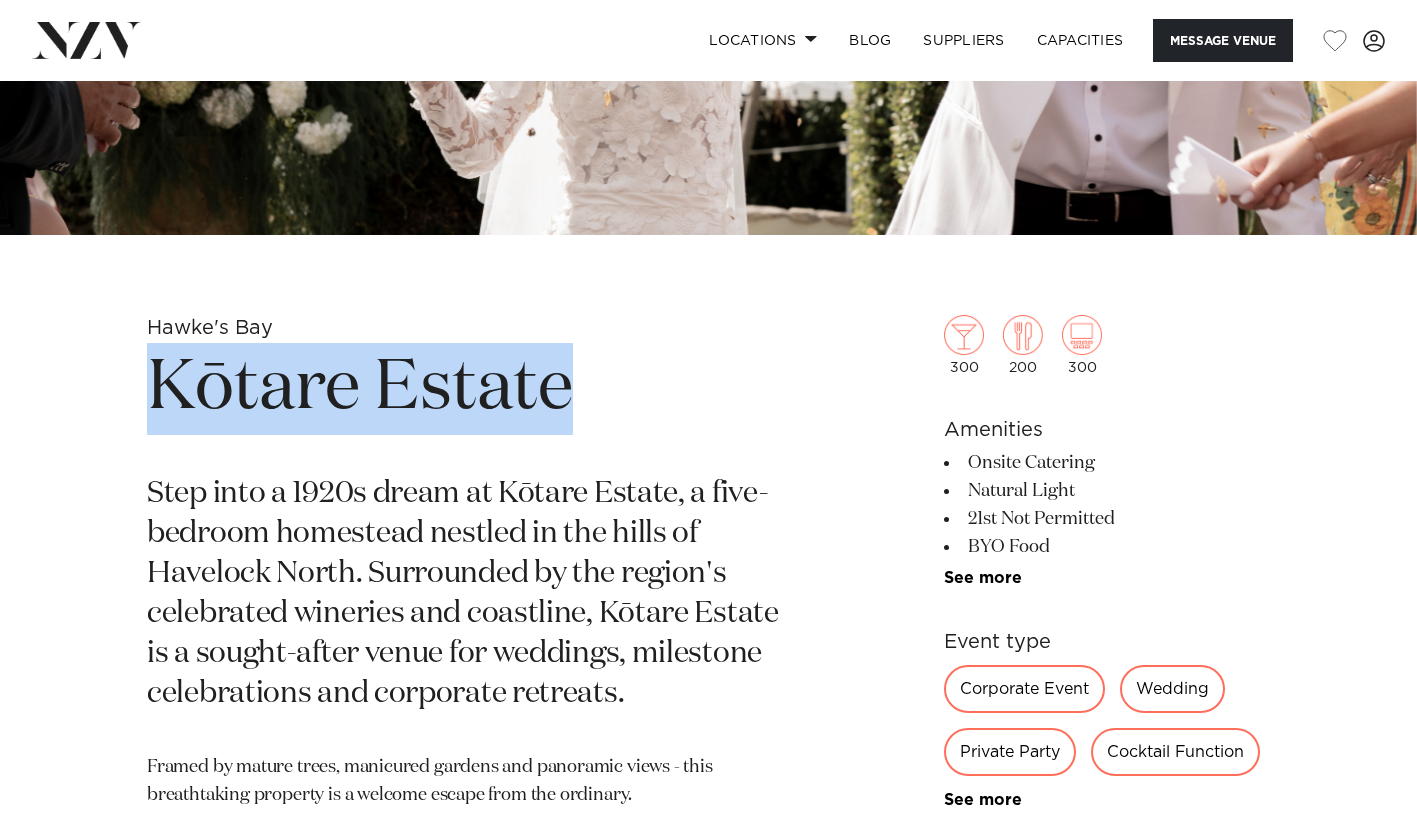 drag, startPoint x: 579, startPoint y: 390, endPoint x: 157, endPoint y: 376, distance: 422.23218 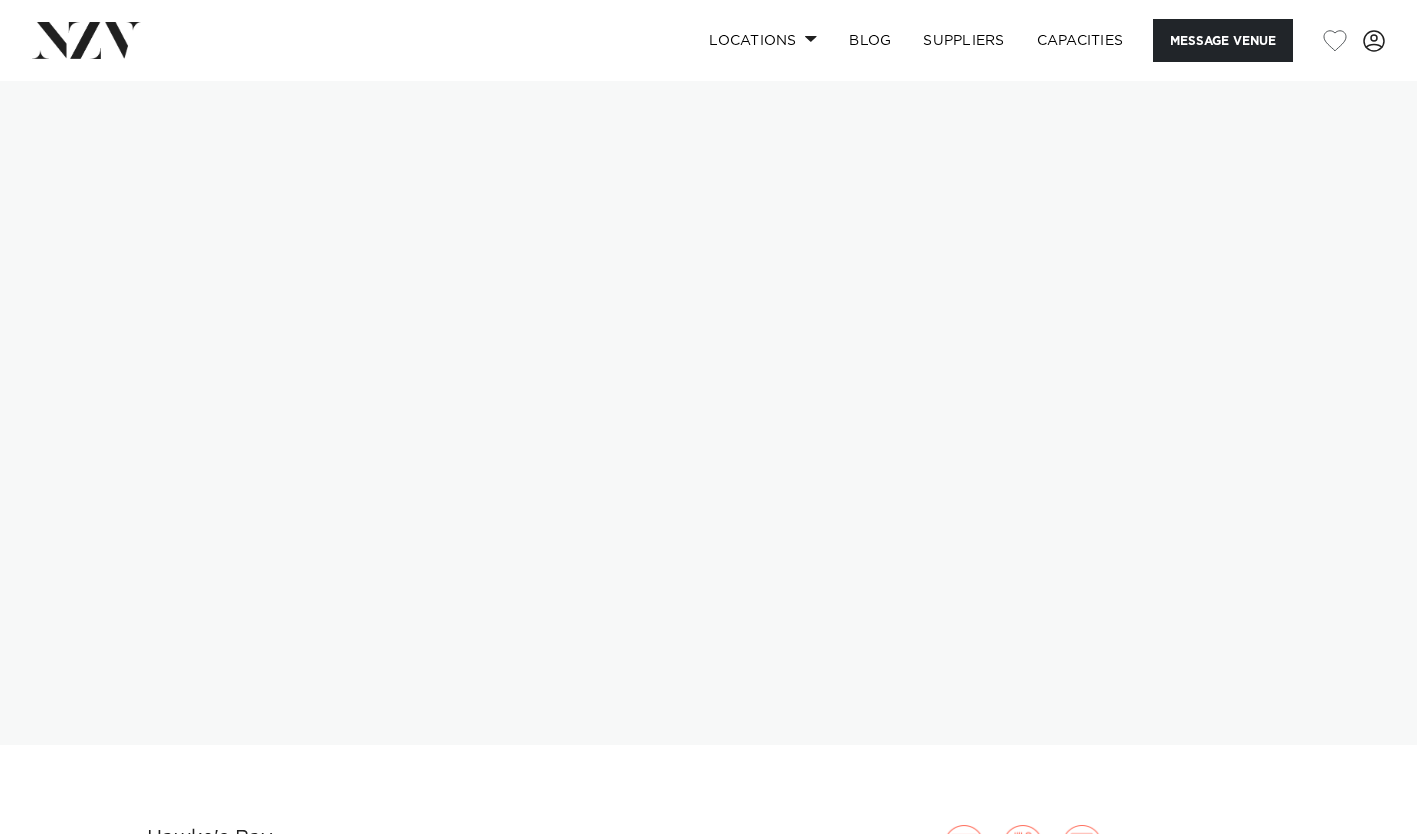 scroll, scrollTop: 0, scrollLeft: 0, axis: both 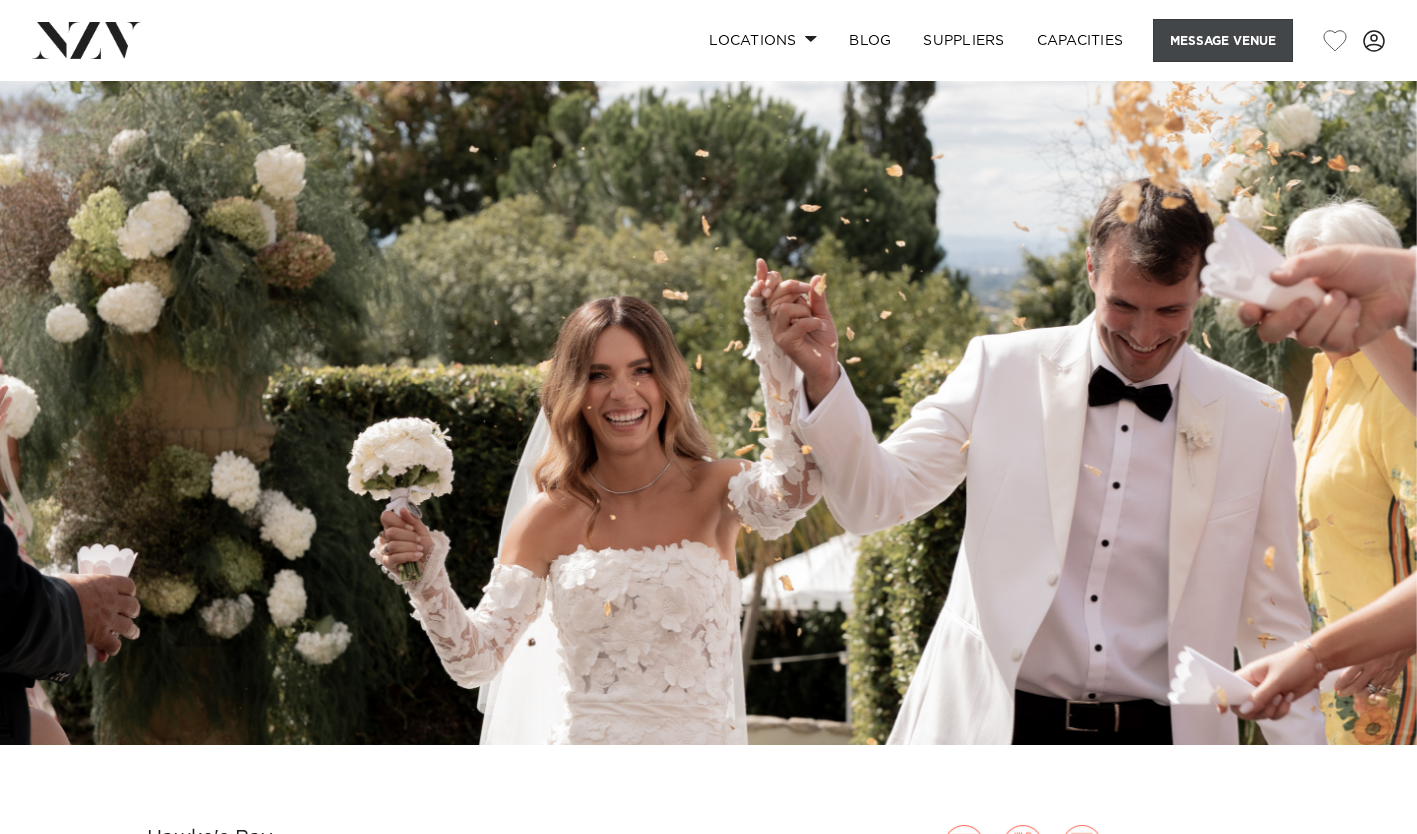 click on "Message Venue" at bounding box center (1223, 40) 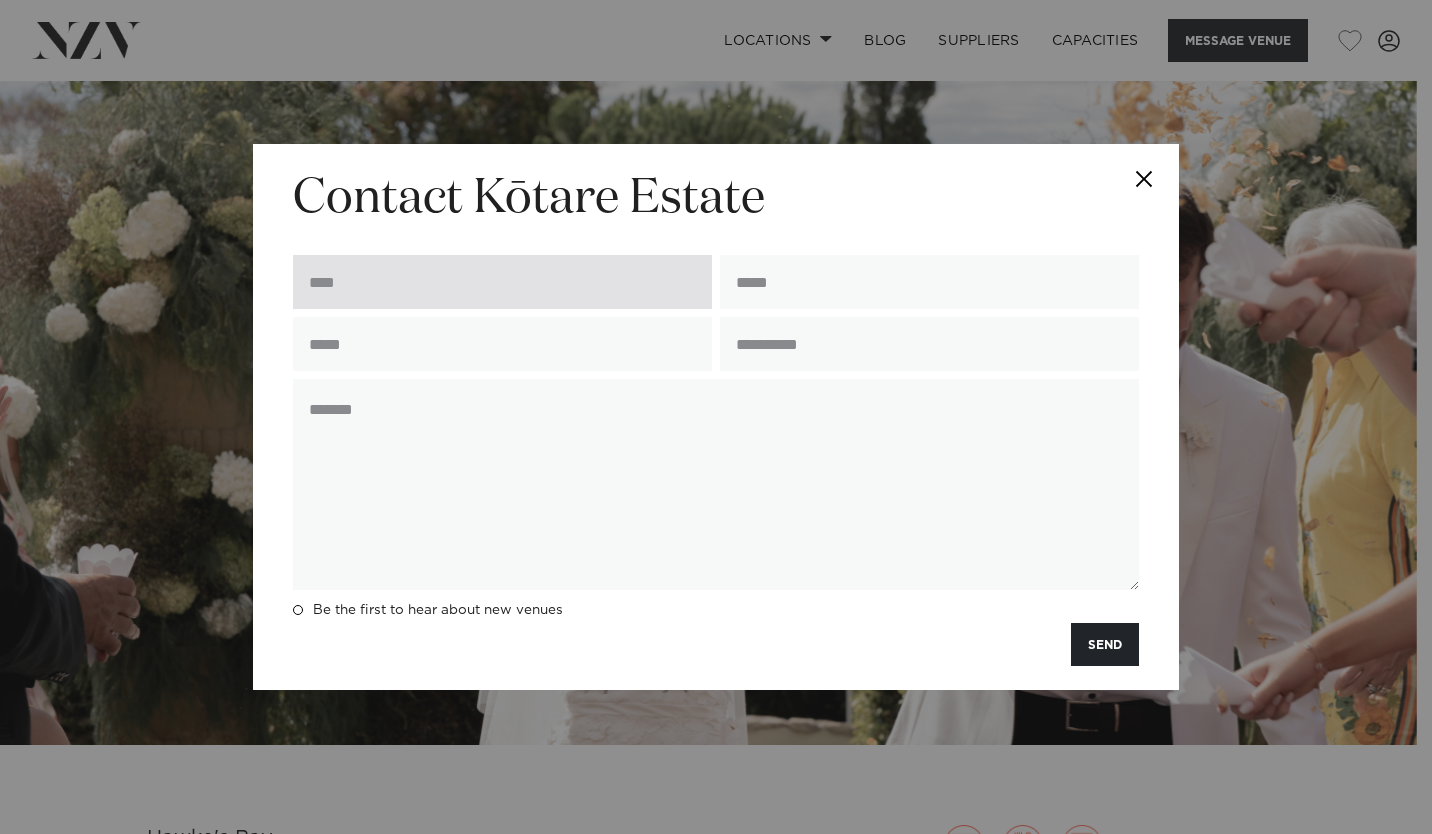 click at bounding box center [502, 282] 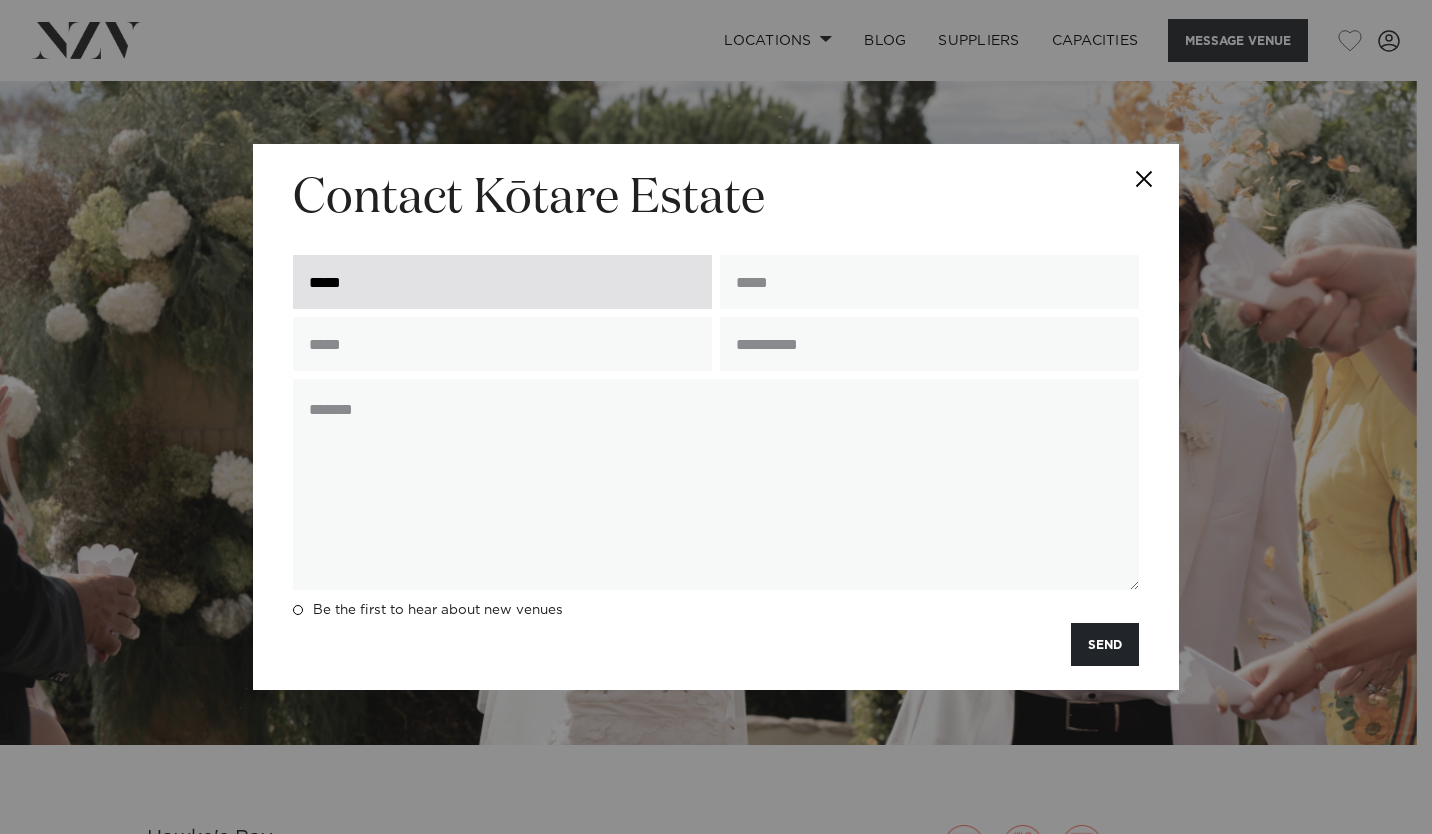 type on "**********" 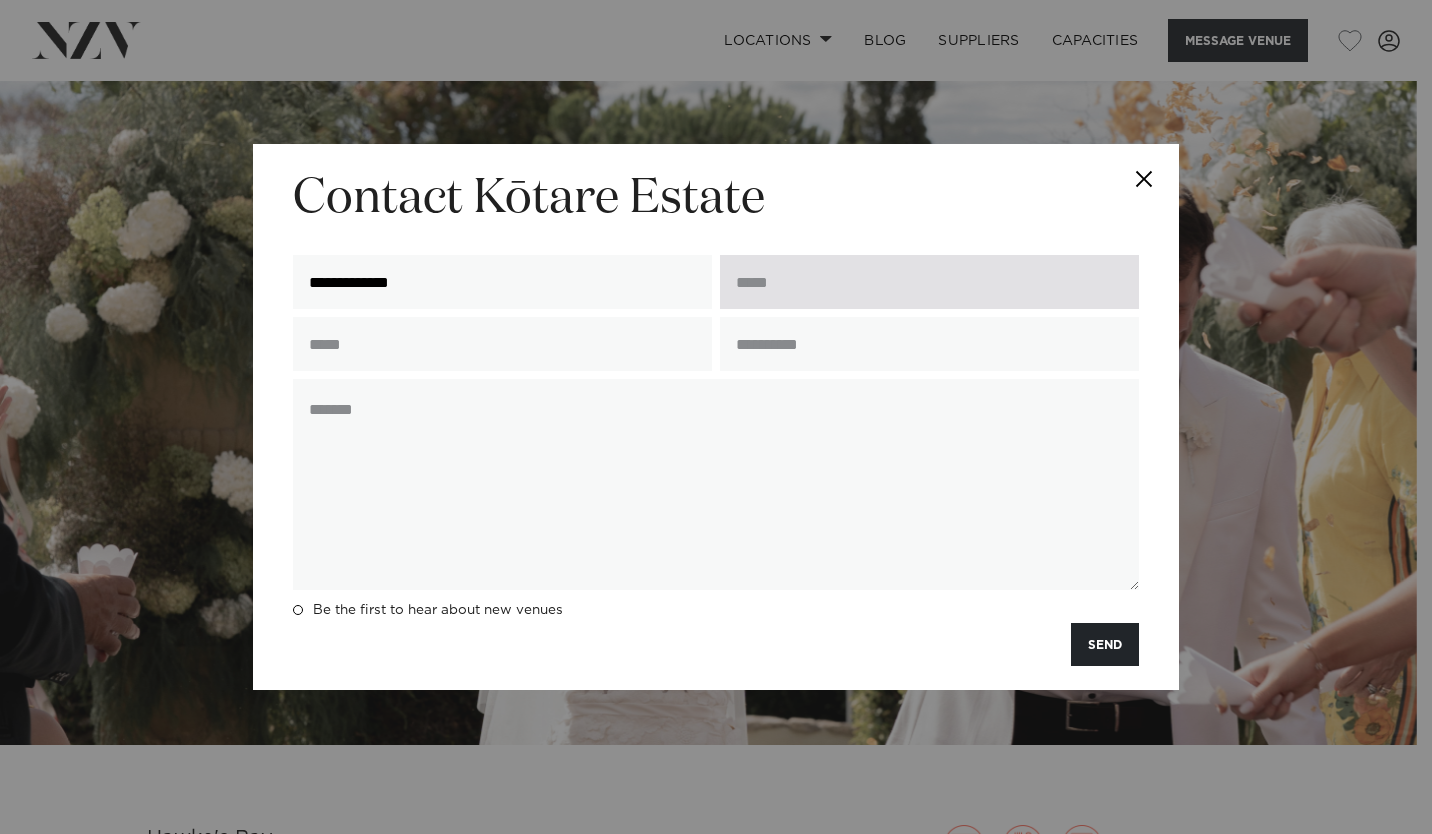 click at bounding box center (929, 282) 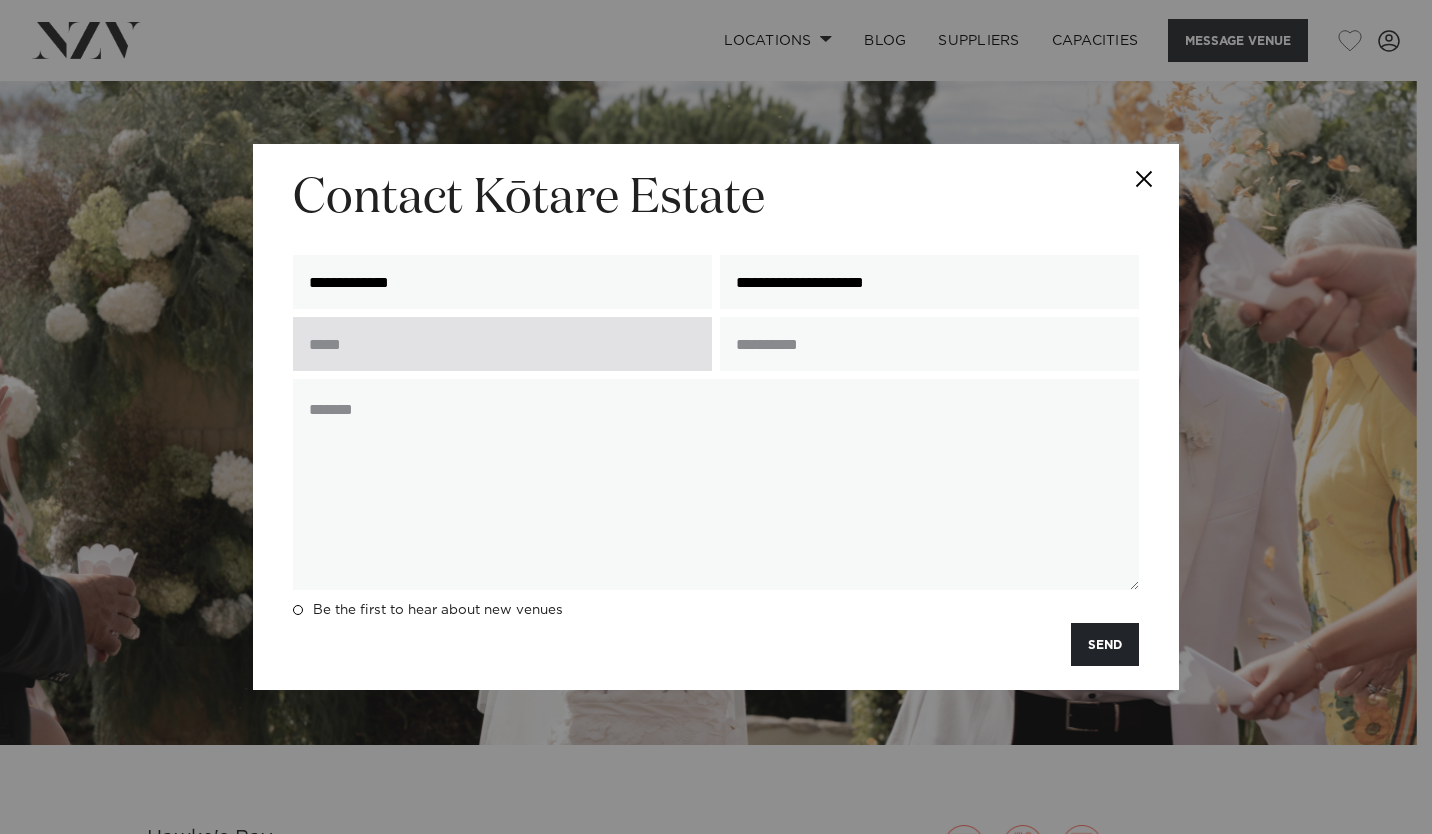 type on "**********" 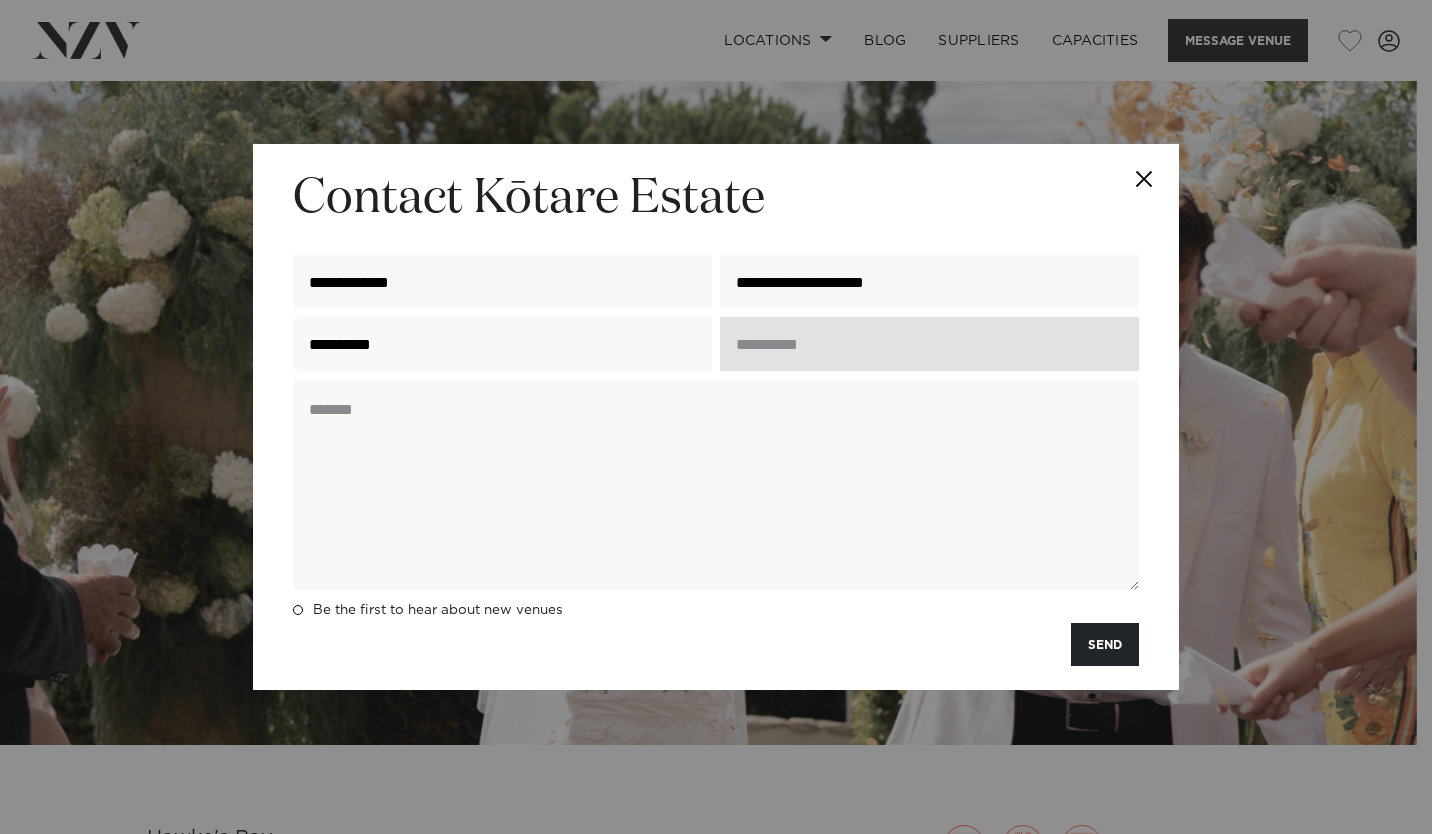type on "**********" 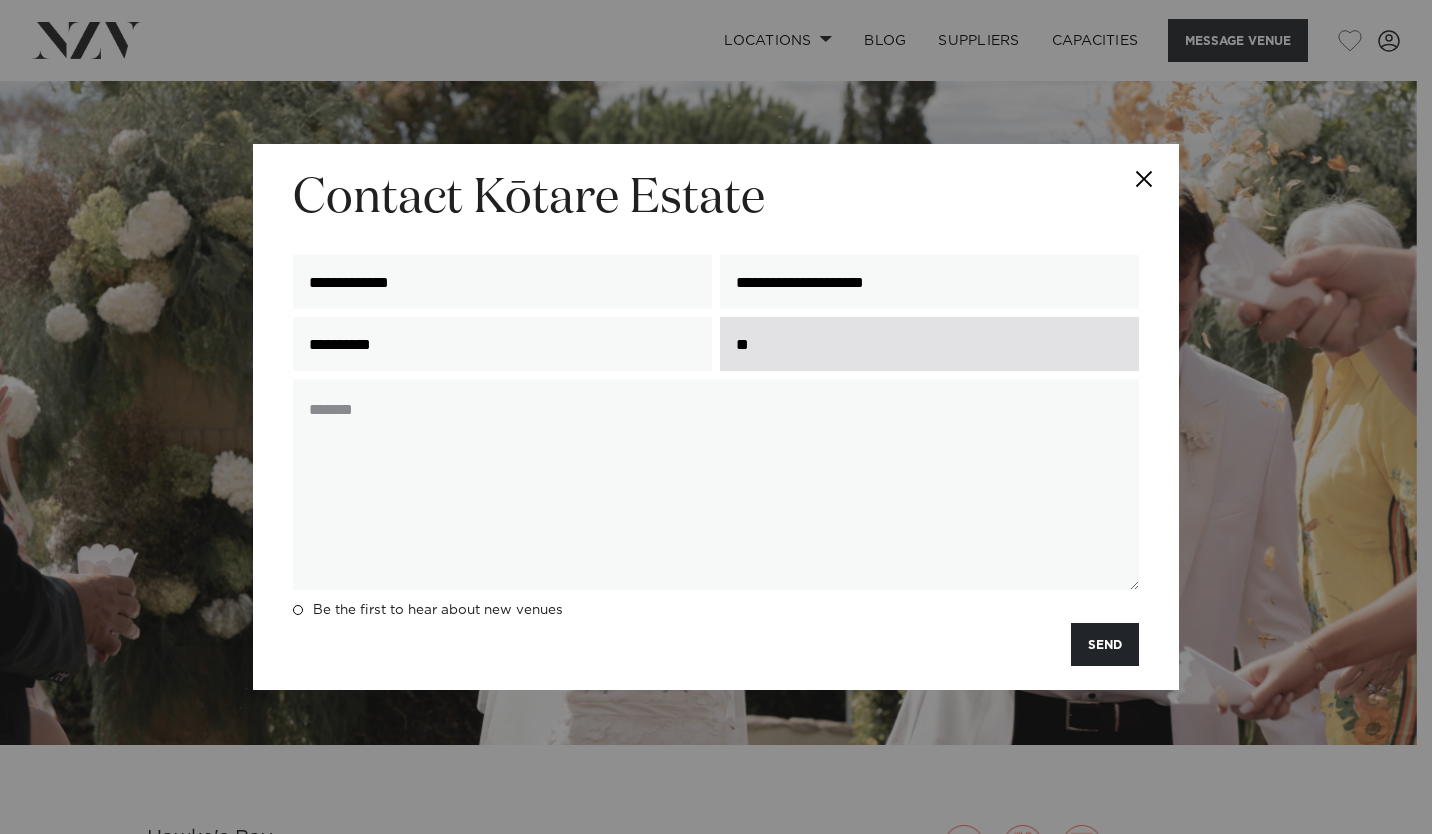 type on "*" 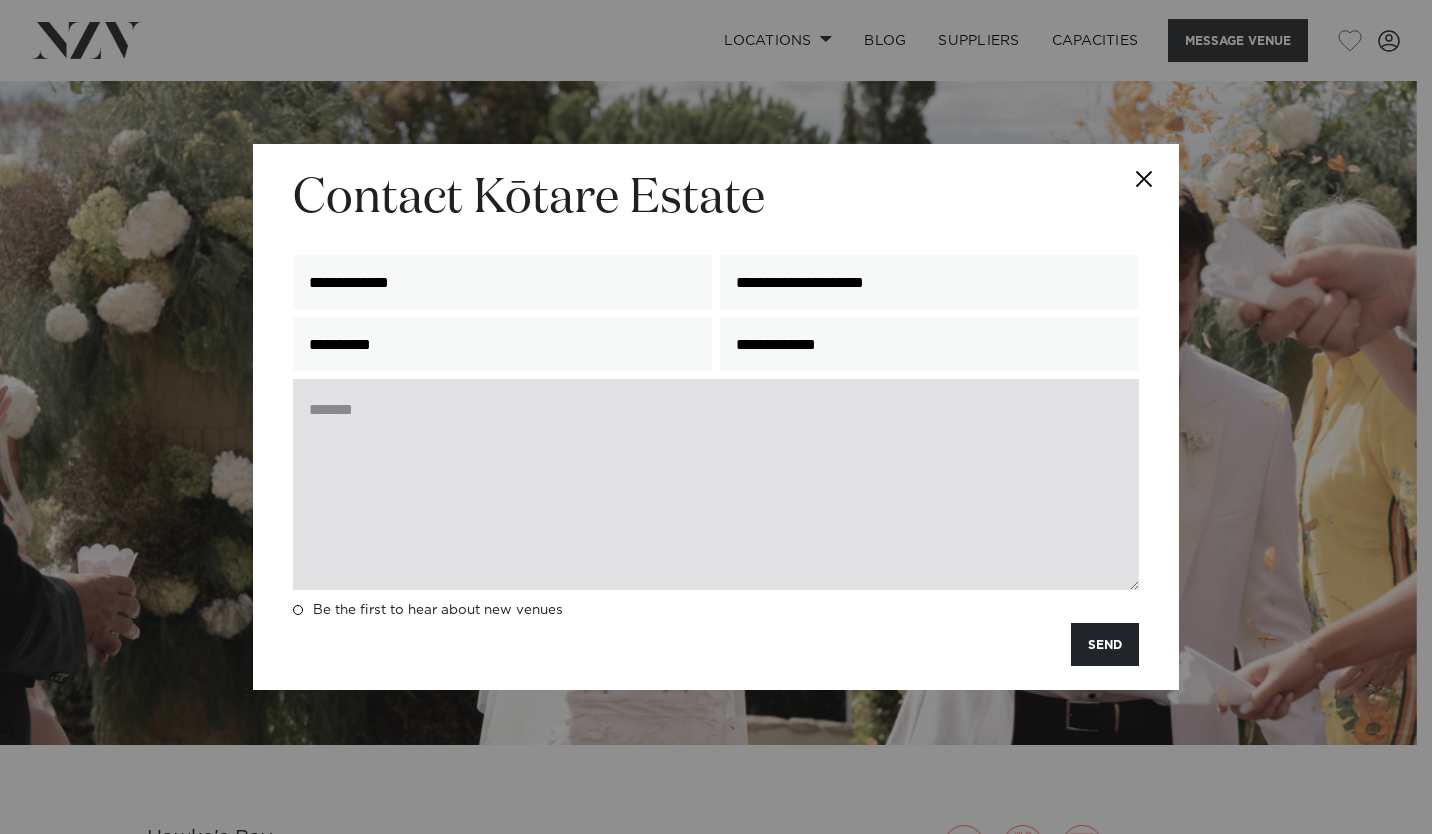 type on "**********" 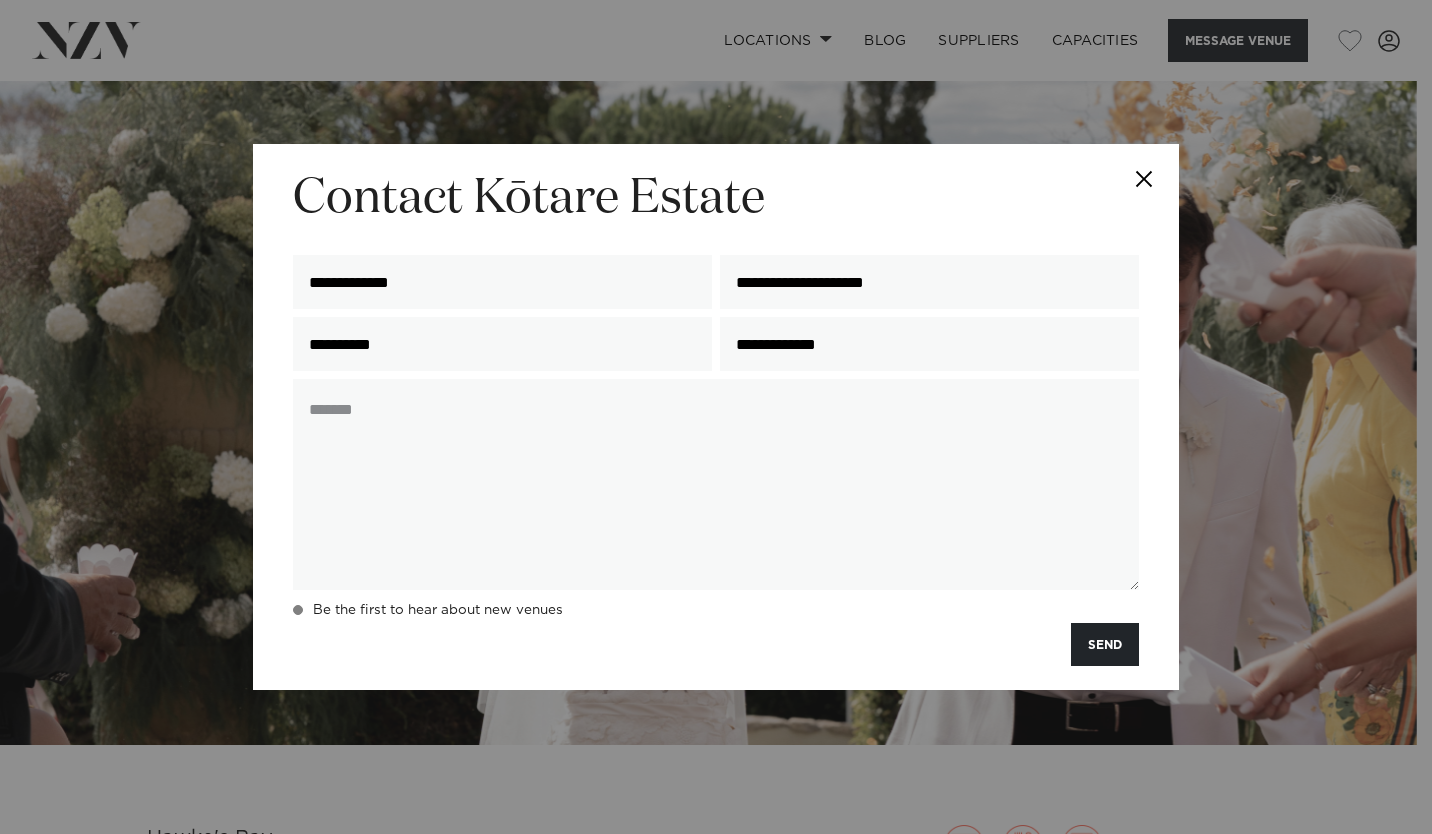 click at bounding box center (298, 610) 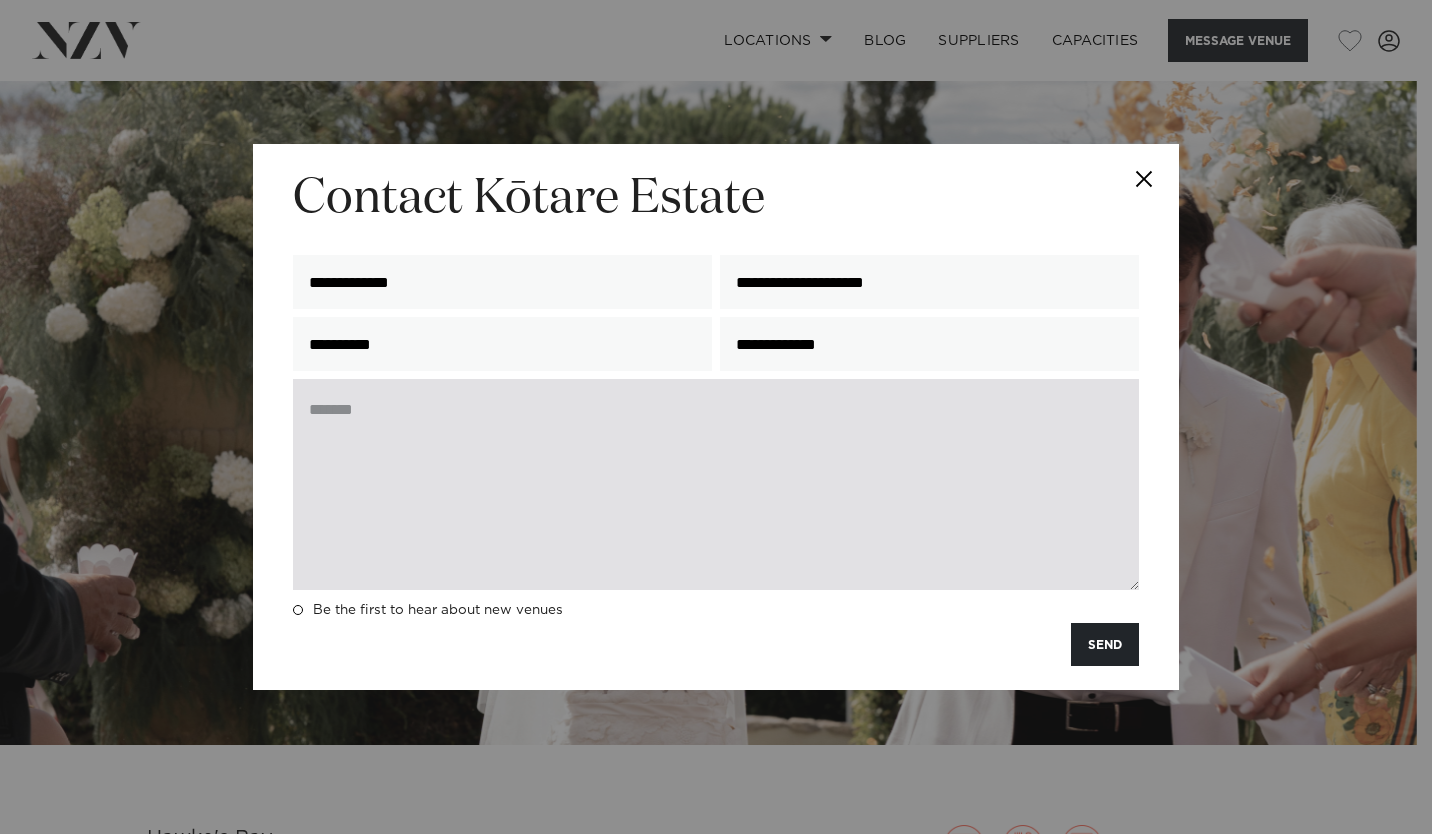 click at bounding box center (716, 484) 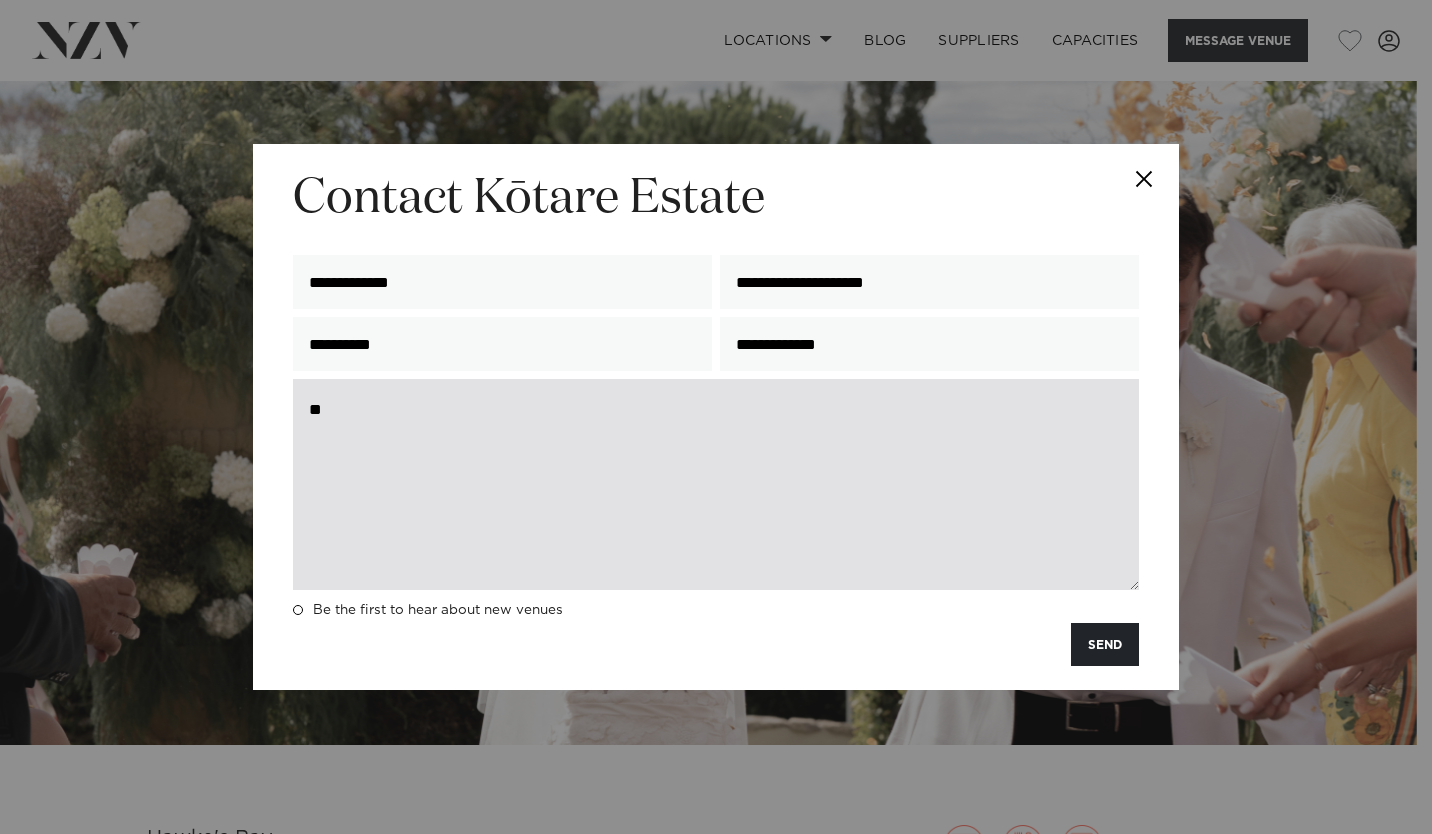 type on "*" 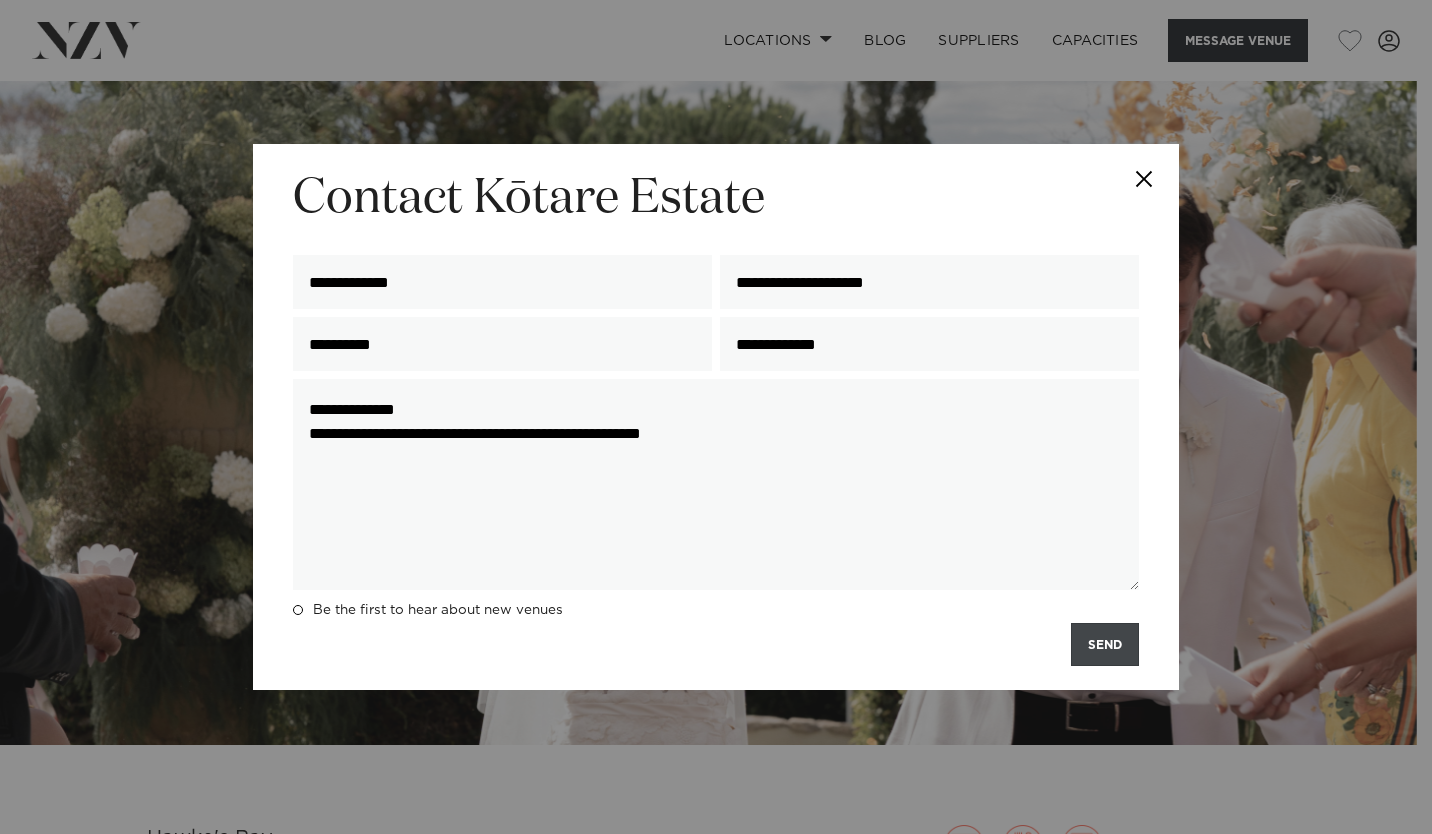 type on "**********" 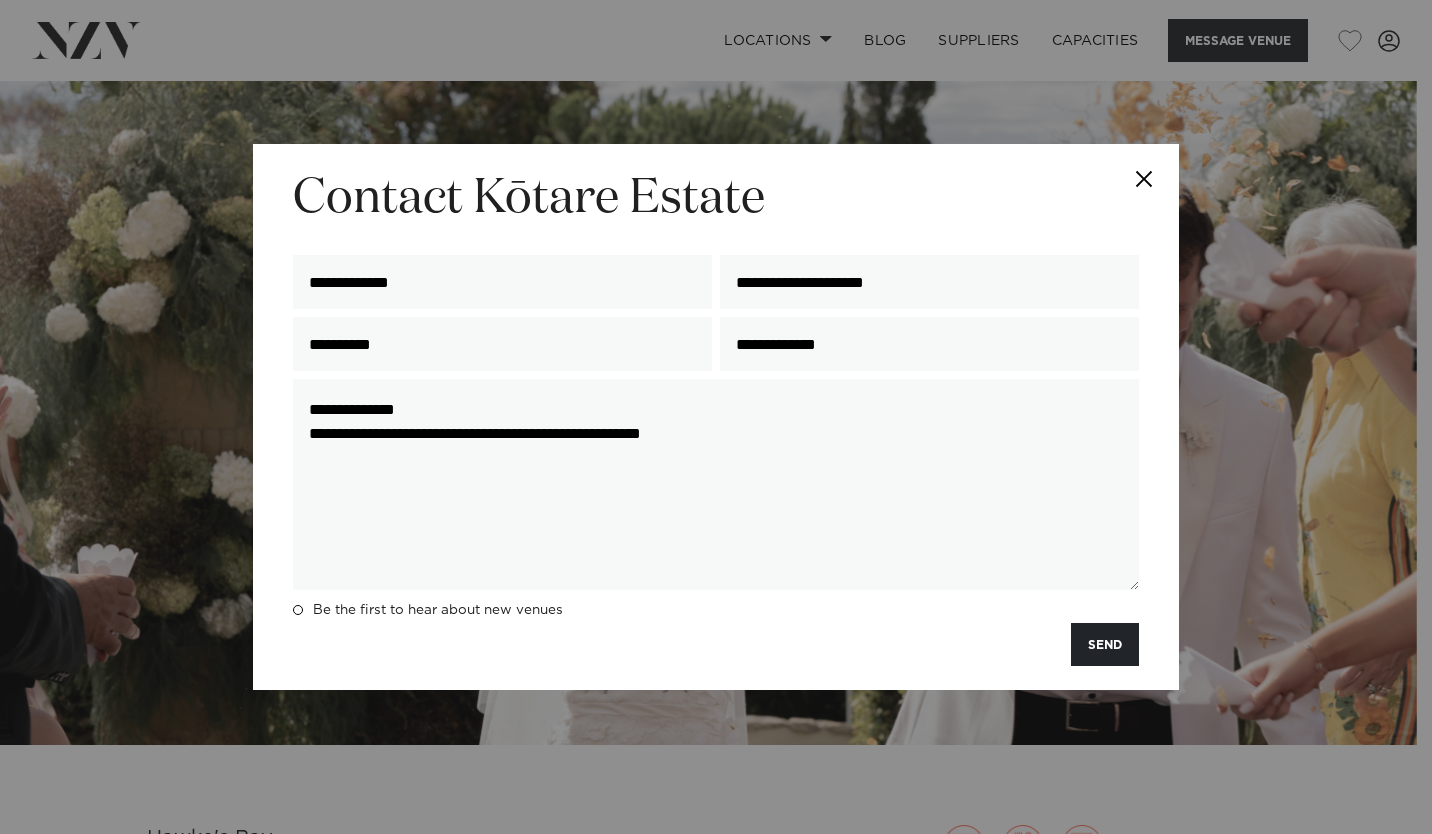 drag, startPoint x: 1095, startPoint y: 652, endPoint x: 994, endPoint y: 634, distance: 102.59142 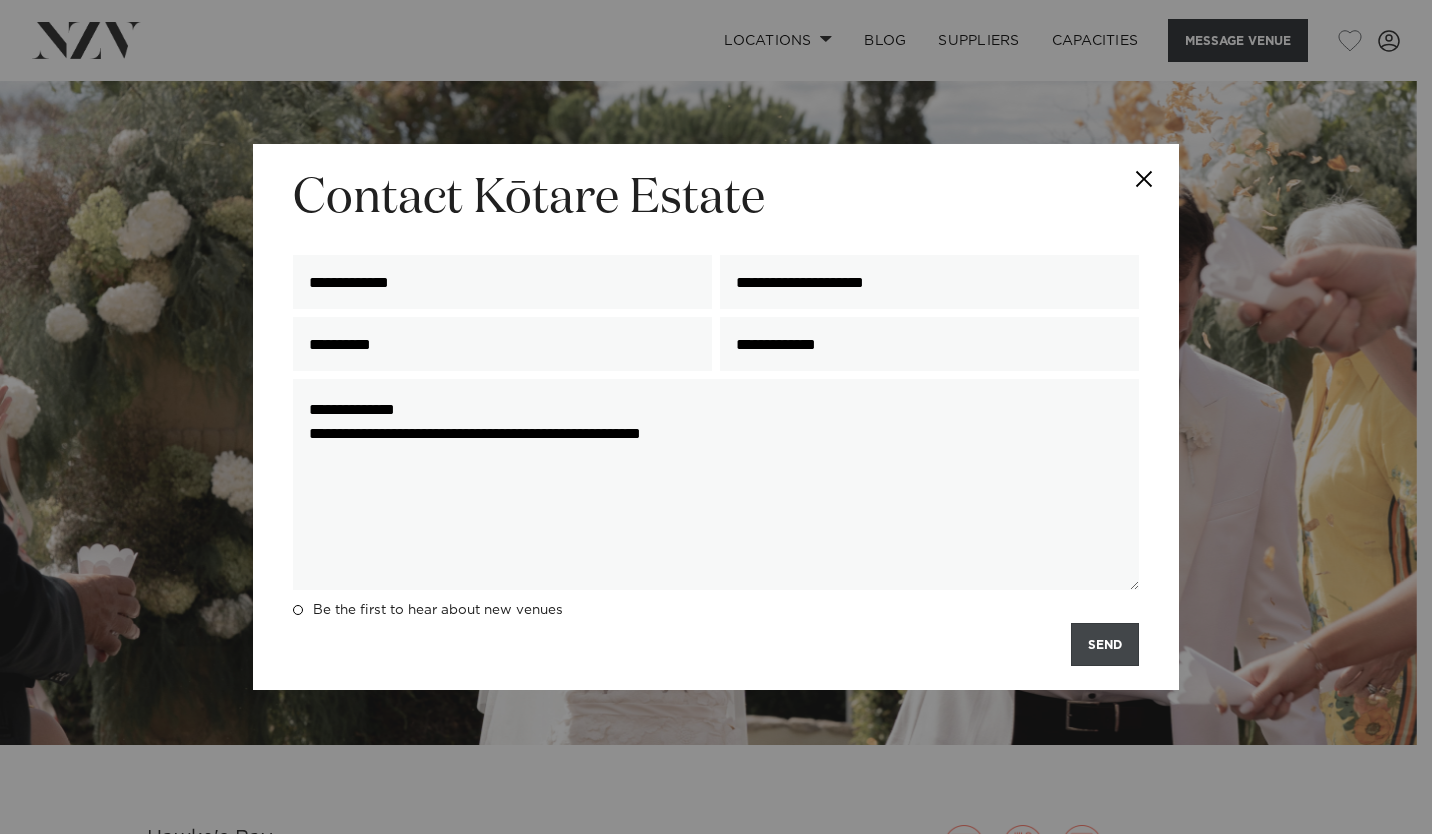 click on "SEND" at bounding box center (1105, 644) 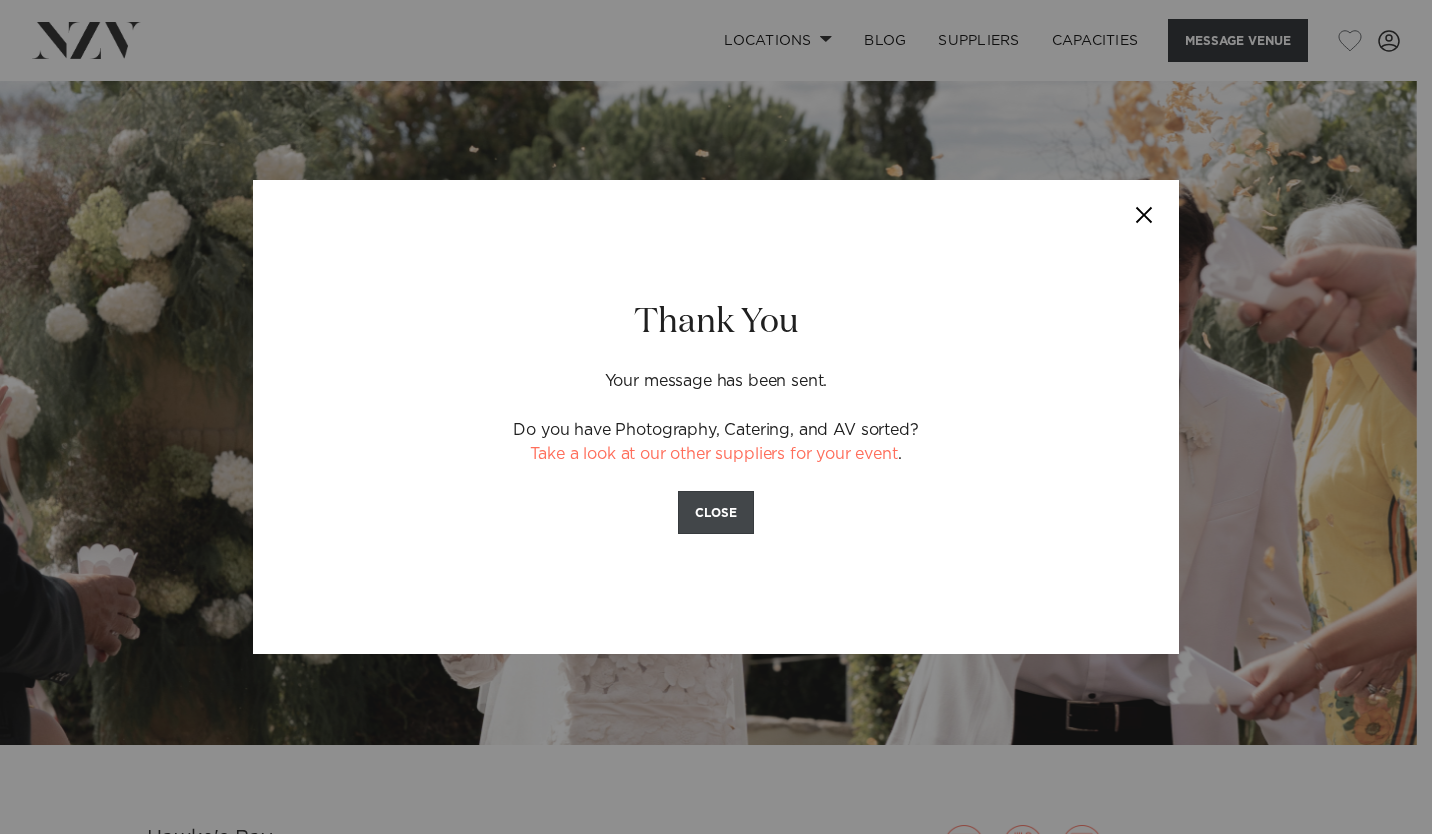 click on "CLOSE" at bounding box center [716, 512] 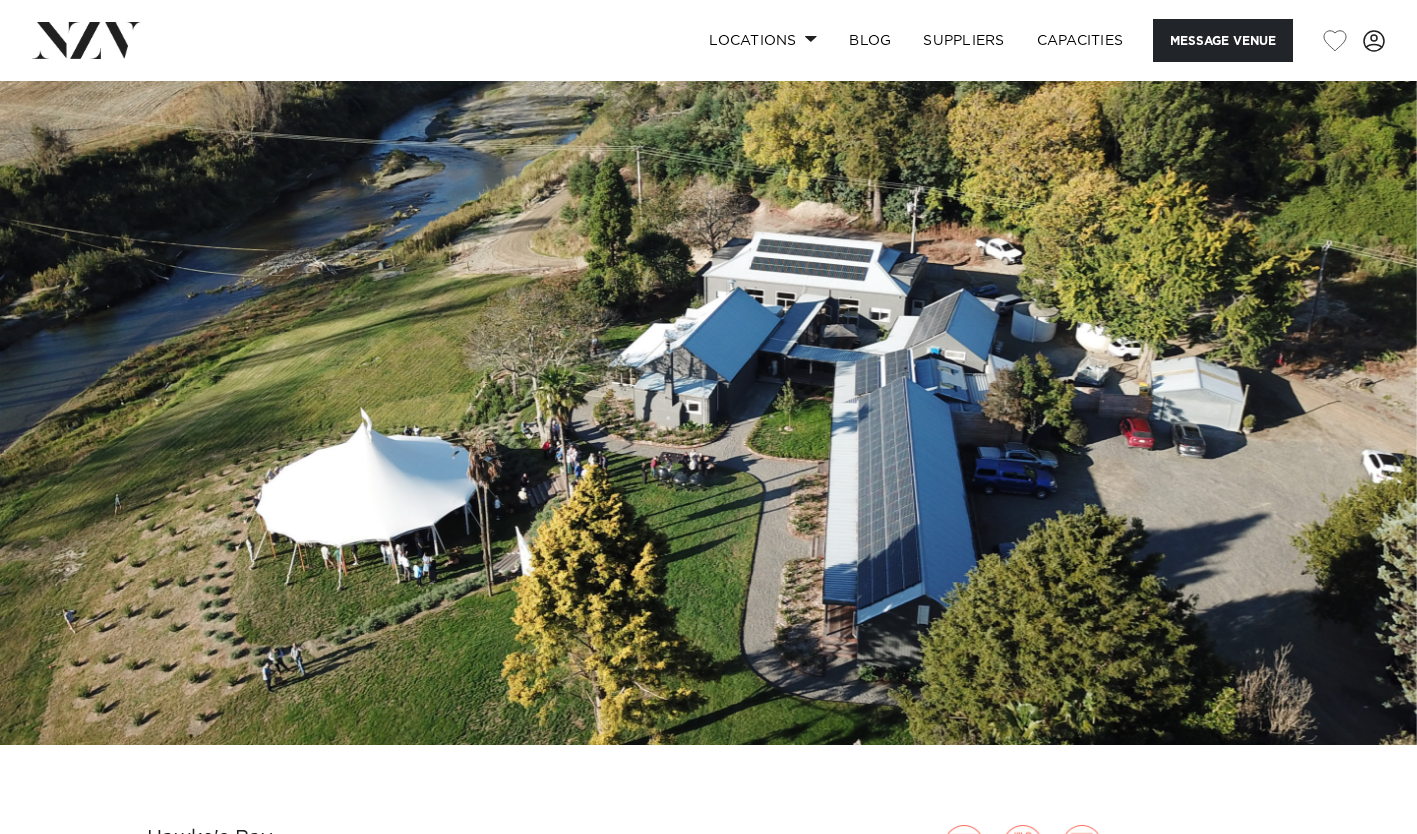 scroll, scrollTop: 0, scrollLeft: 0, axis: both 